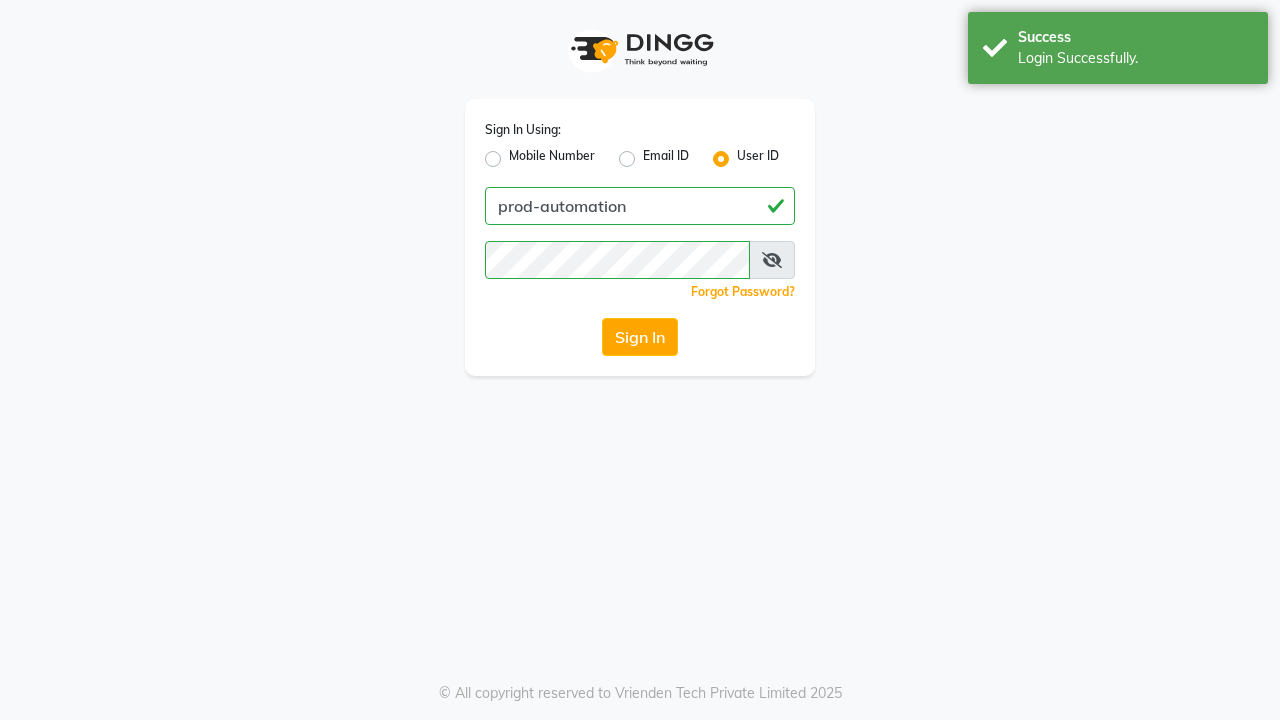 scroll, scrollTop: 0, scrollLeft: 0, axis: both 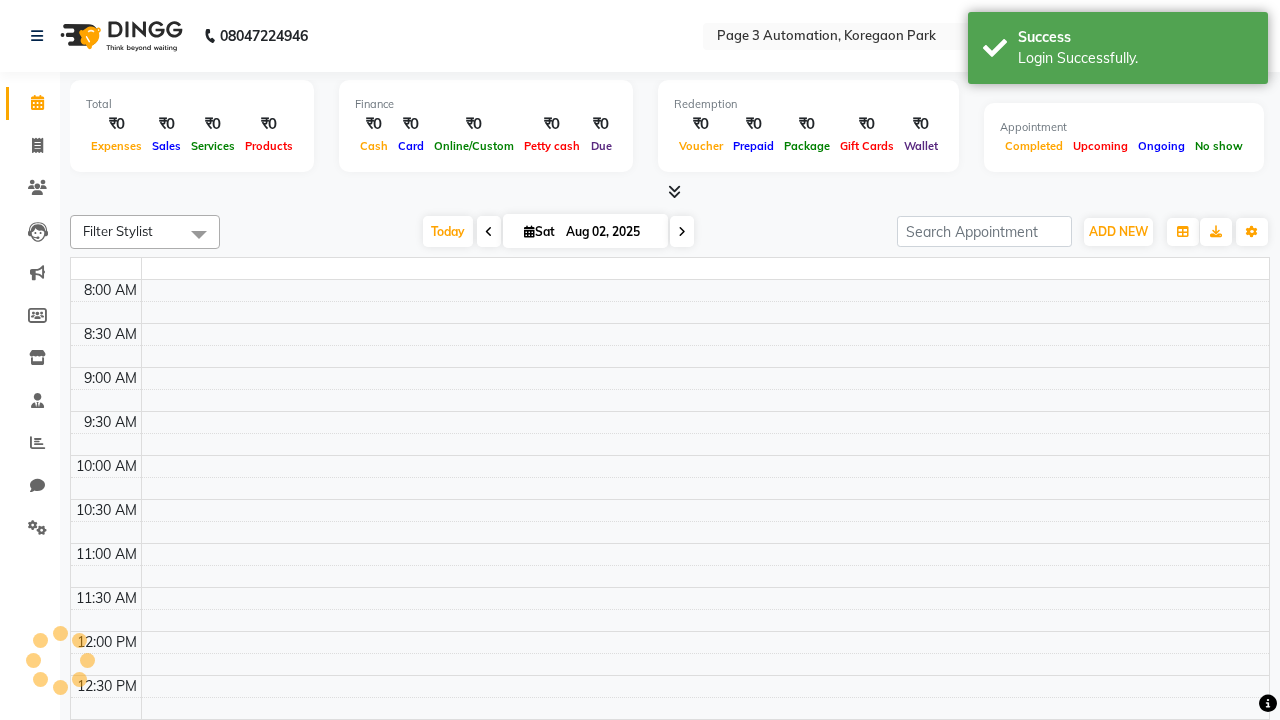 select on "en" 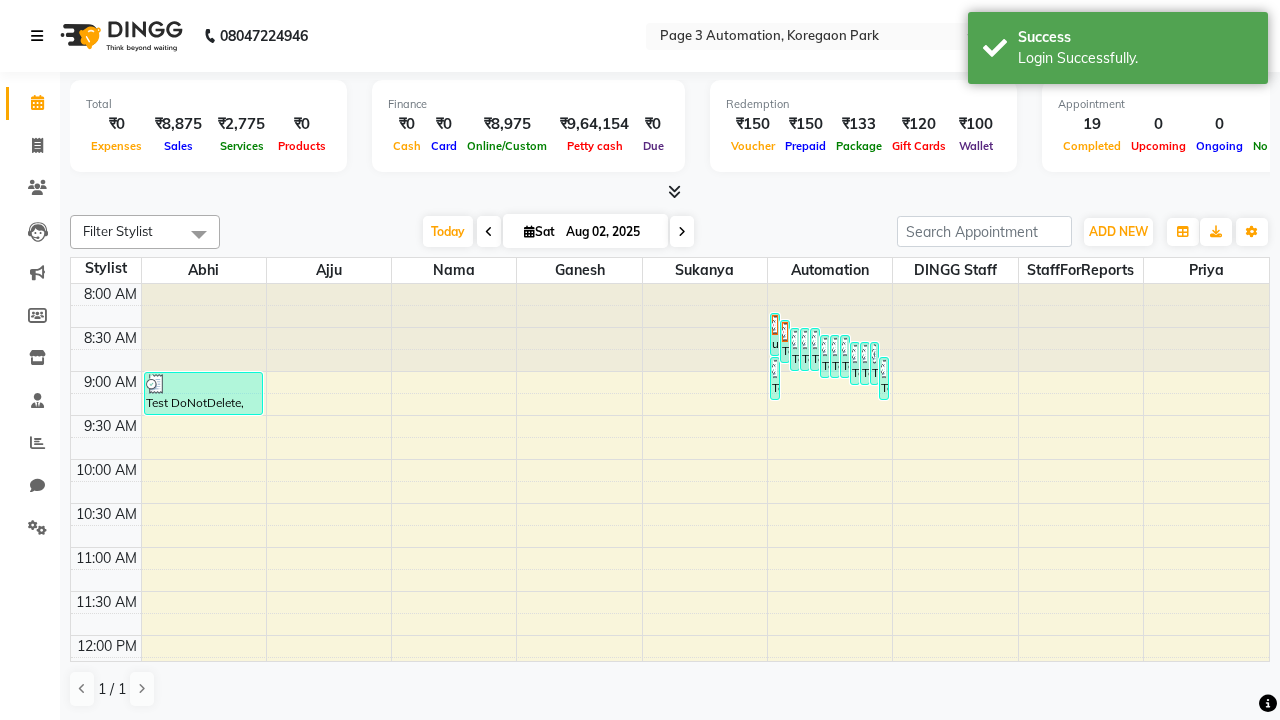 click at bounding box center [37, 36] 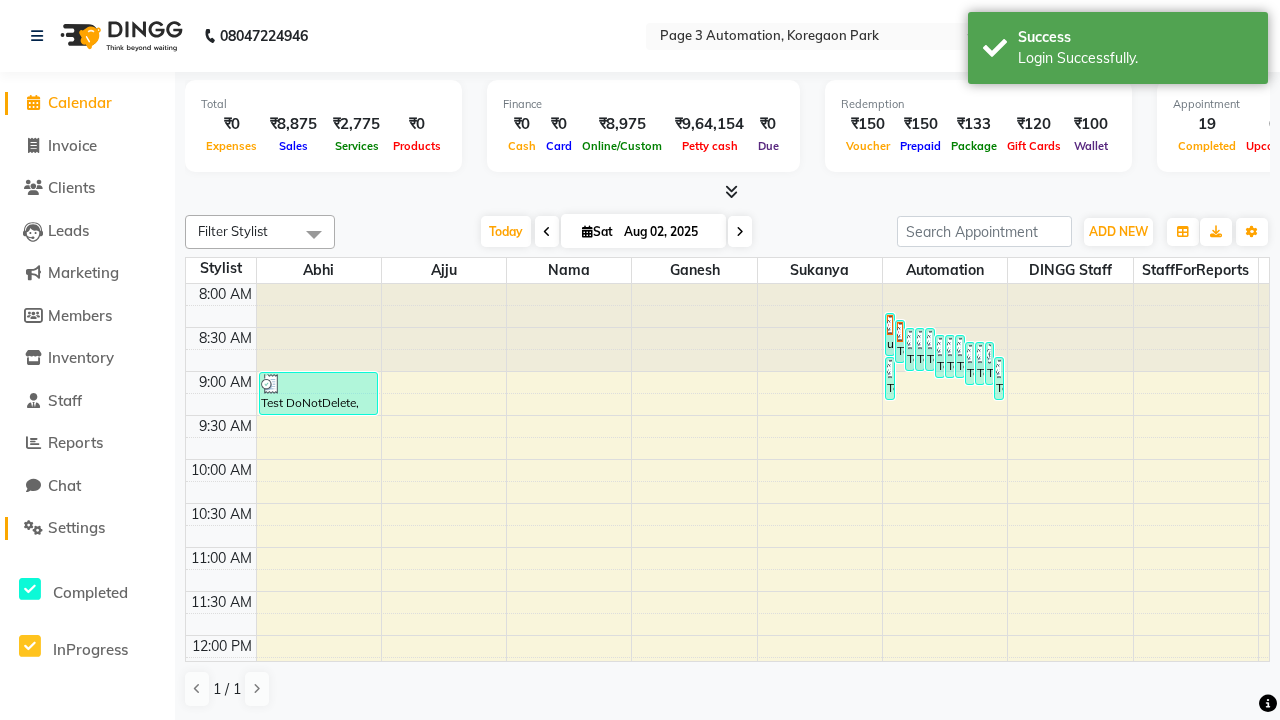 click on "Settings" 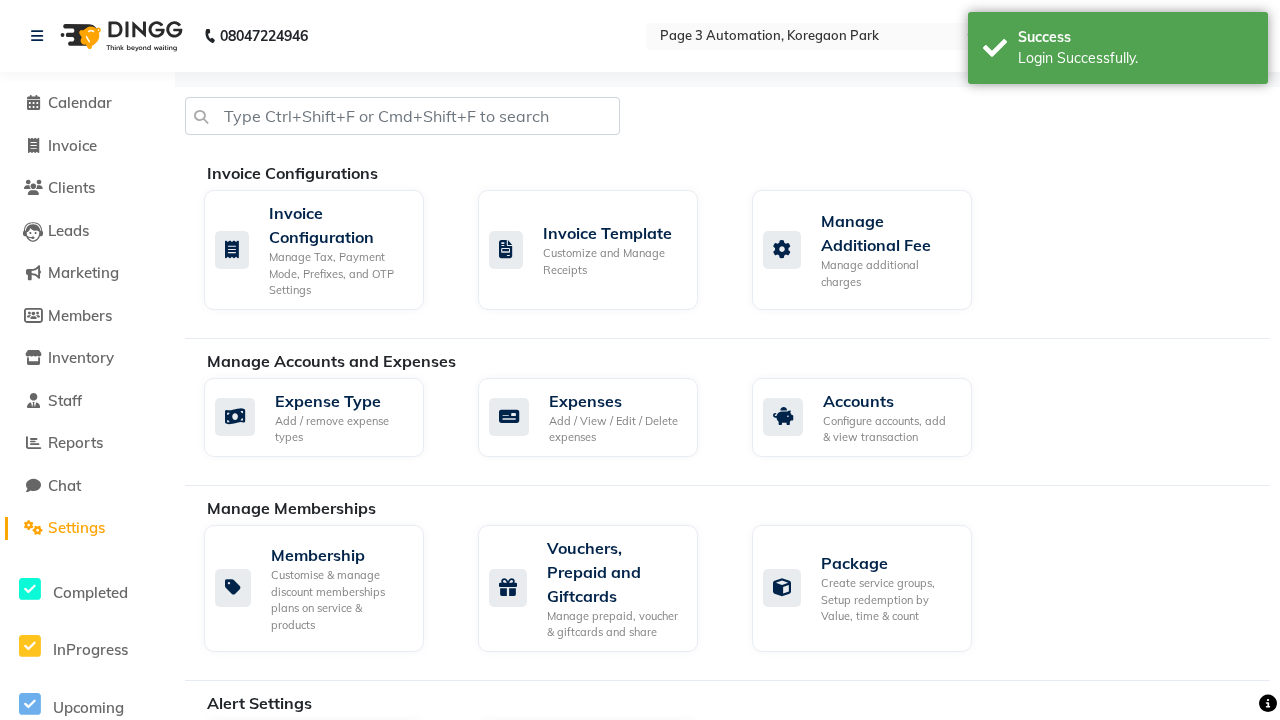scroll, scrollTop: 562, scrollLeft: 0, axis: vertical 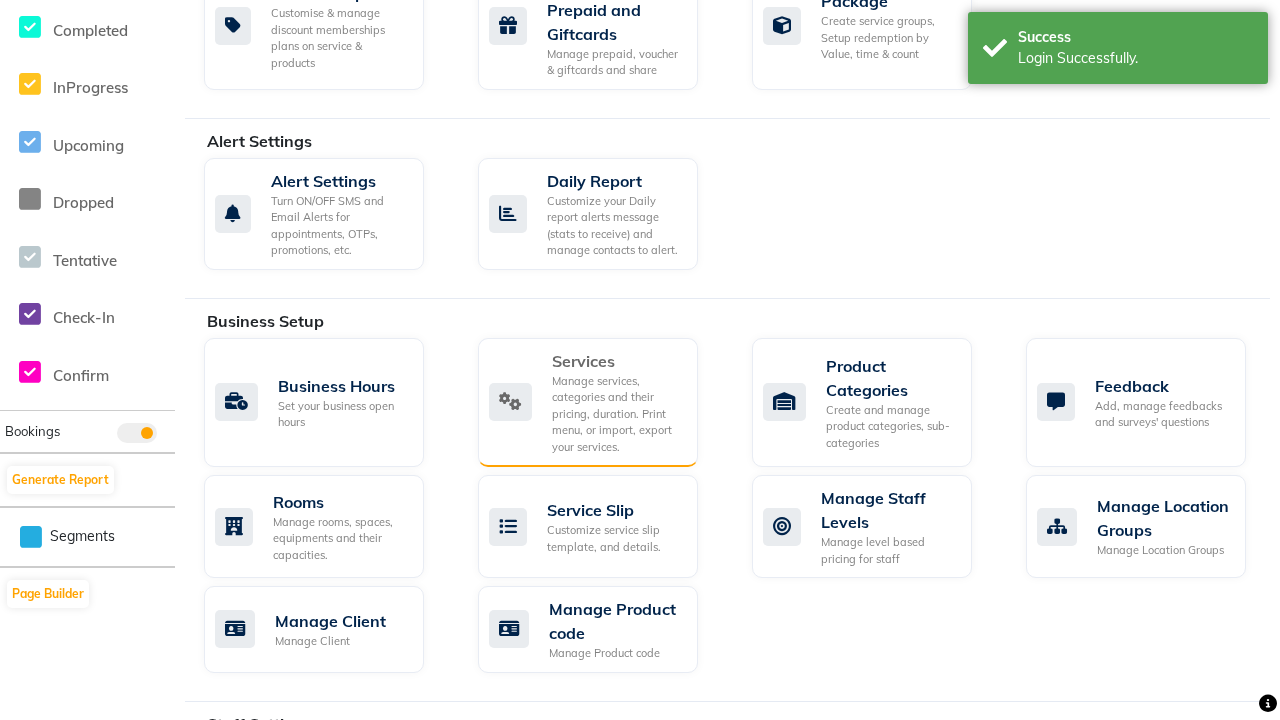 click on "Services" 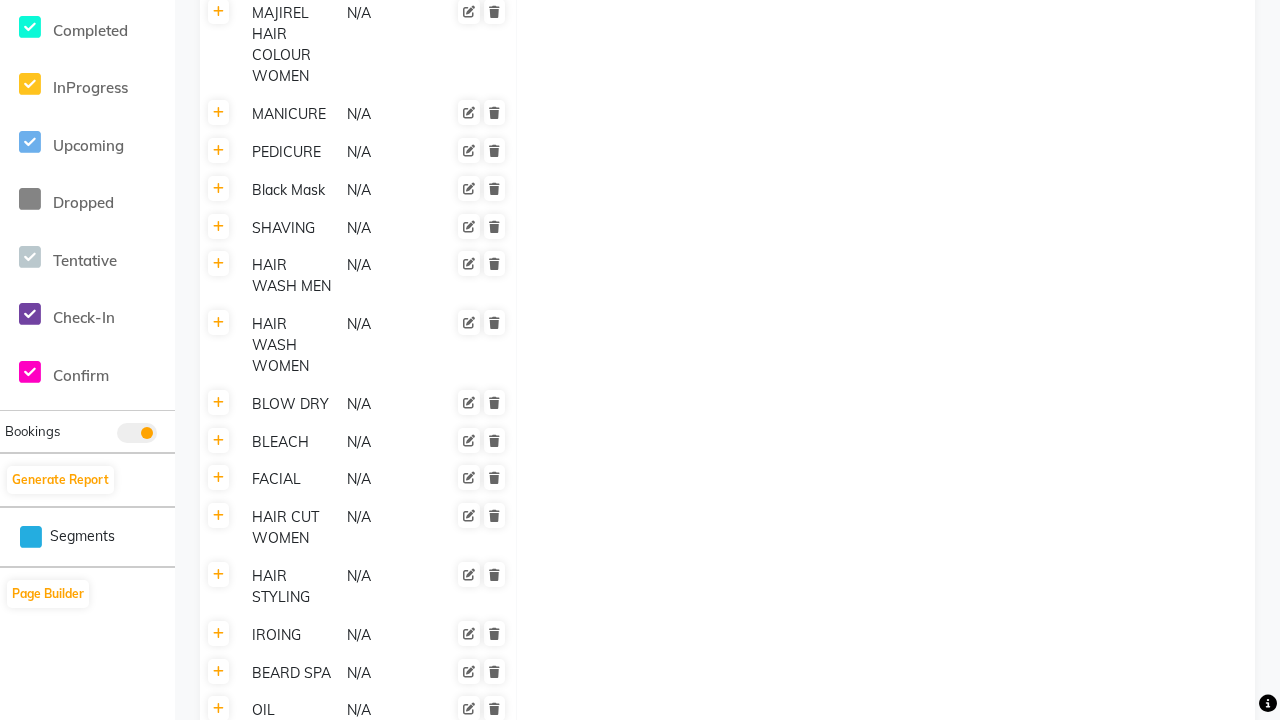 scroll, scrollTop: 0, scrollLeft: 0, axis: both 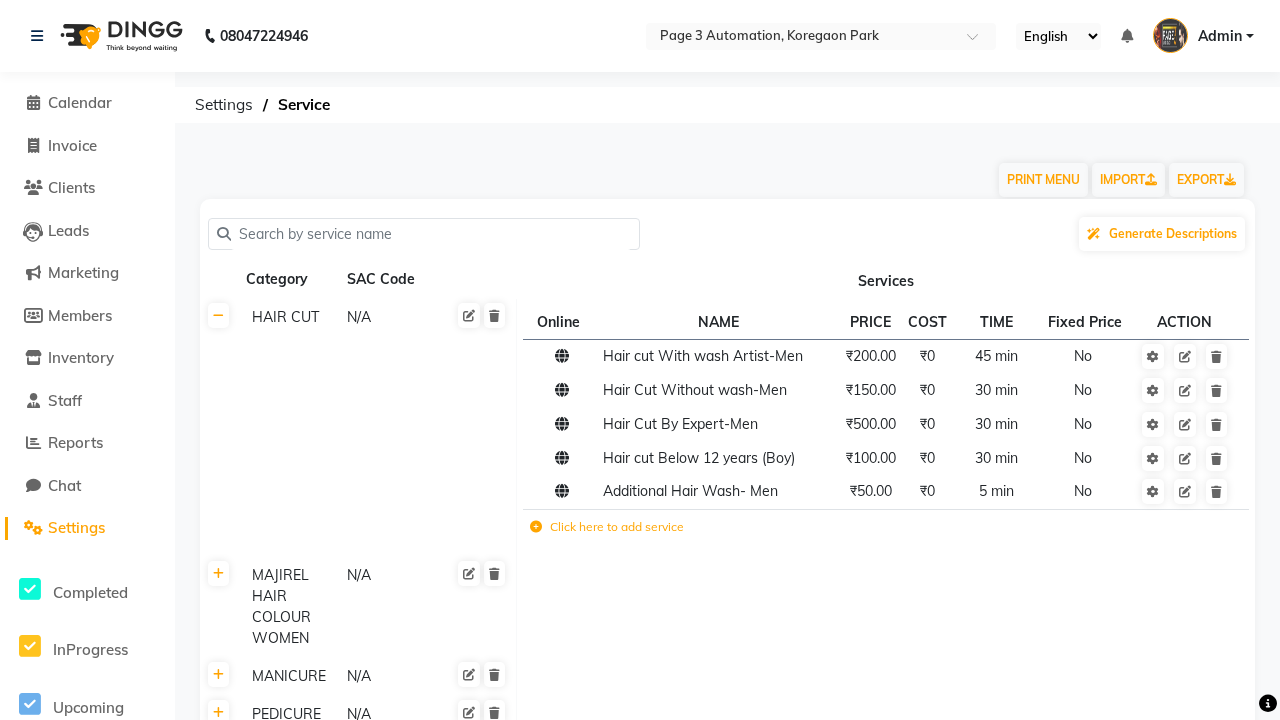 click on "Click here to add category." 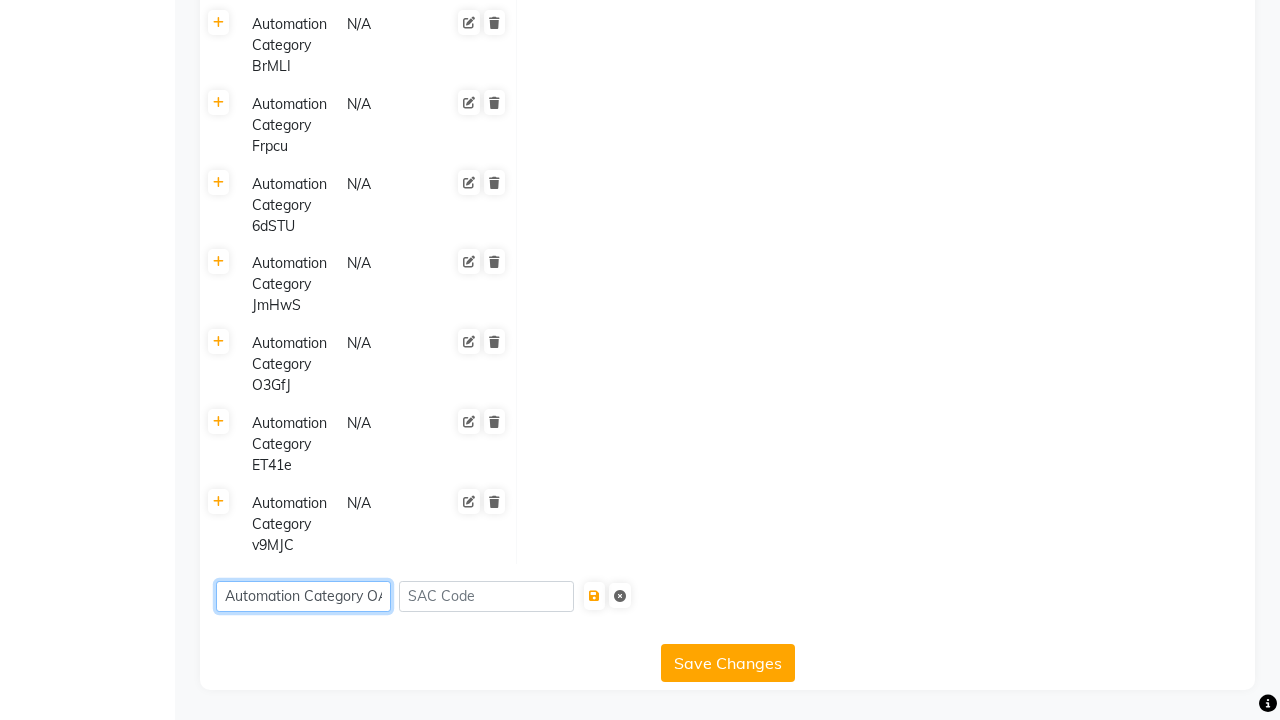 scroll, scrollTop: 0, scrollLeft: 11, axis: horizontal 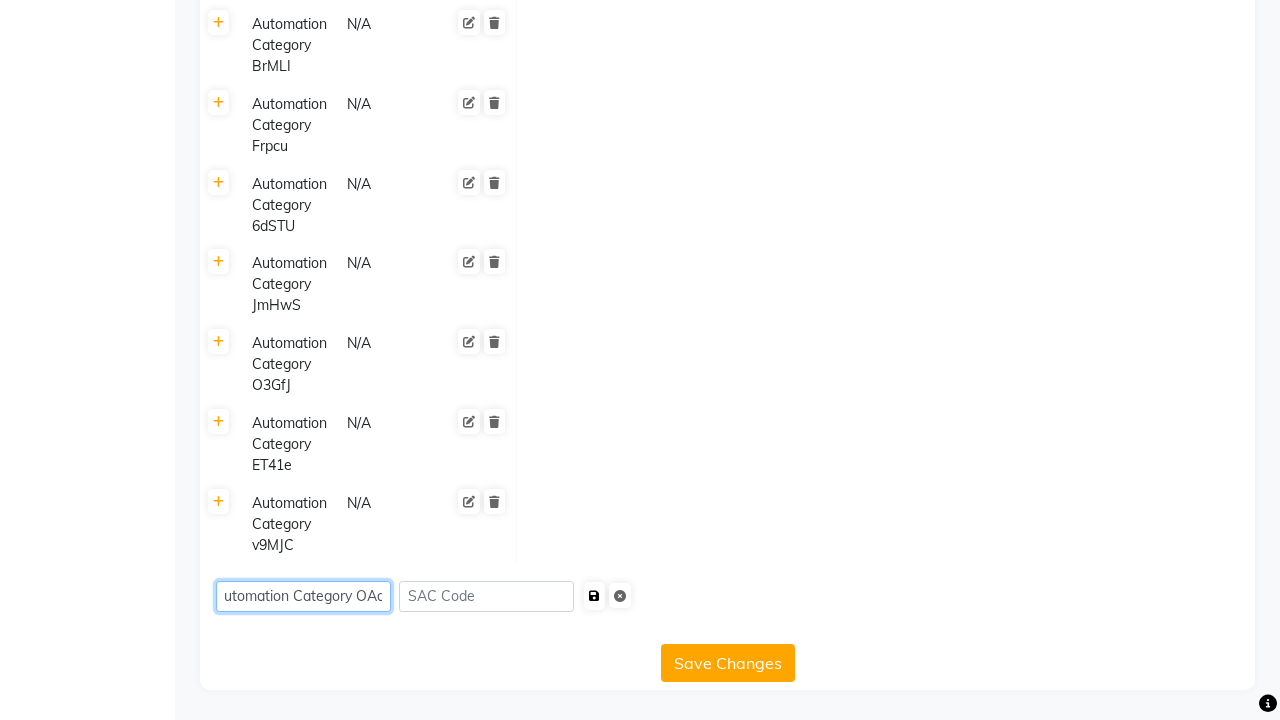 type on "Automation Category OAdUl" 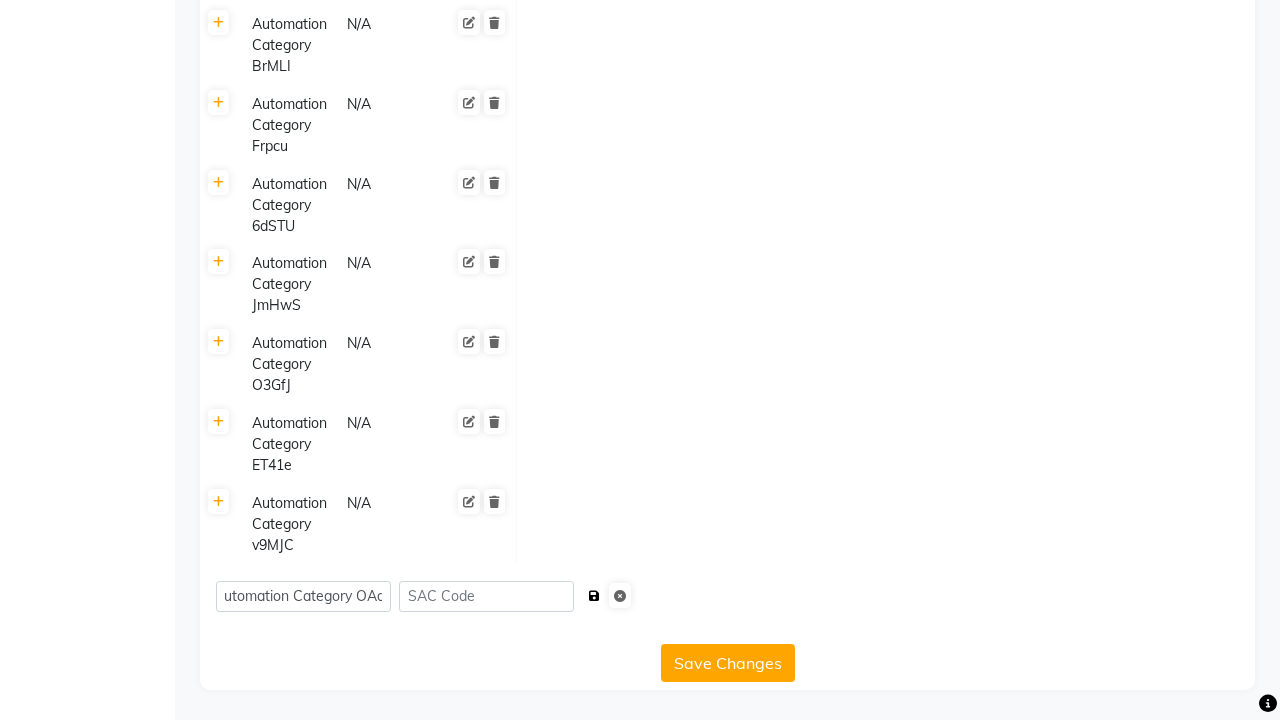 click at bounding box center [594, 596] 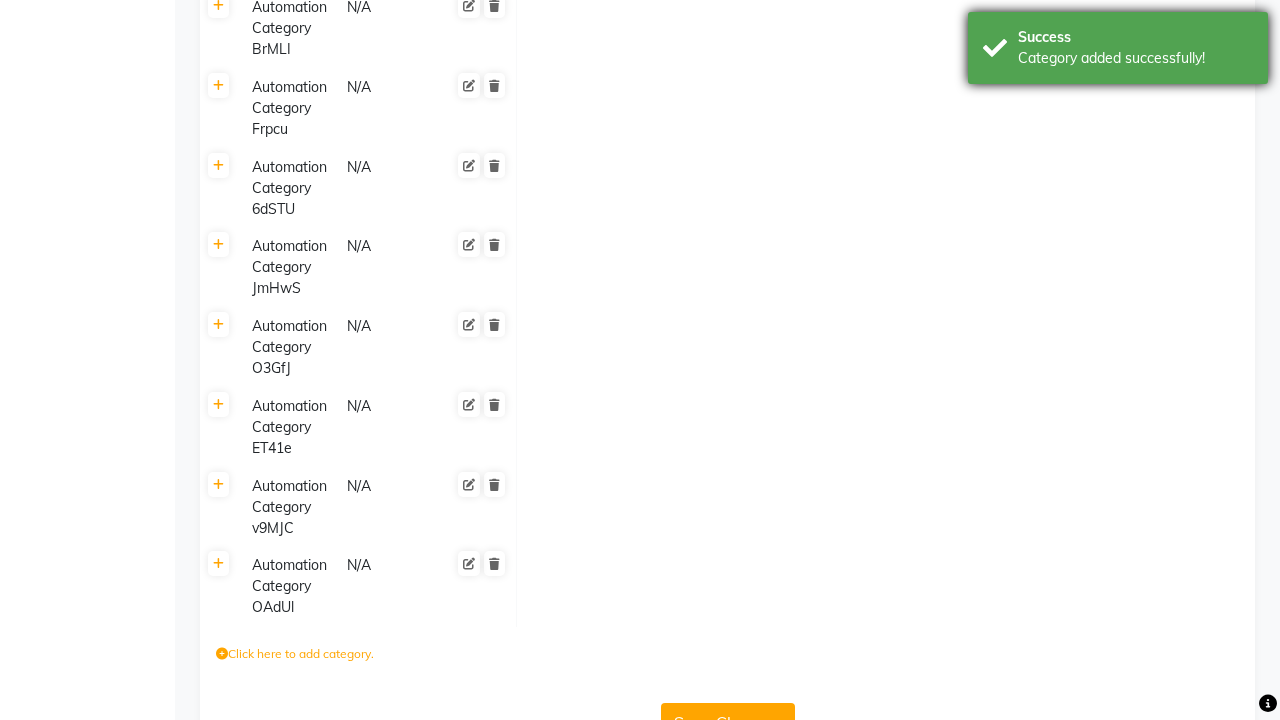 click on "Category added successfully!" at bounding box center (1135, 58) 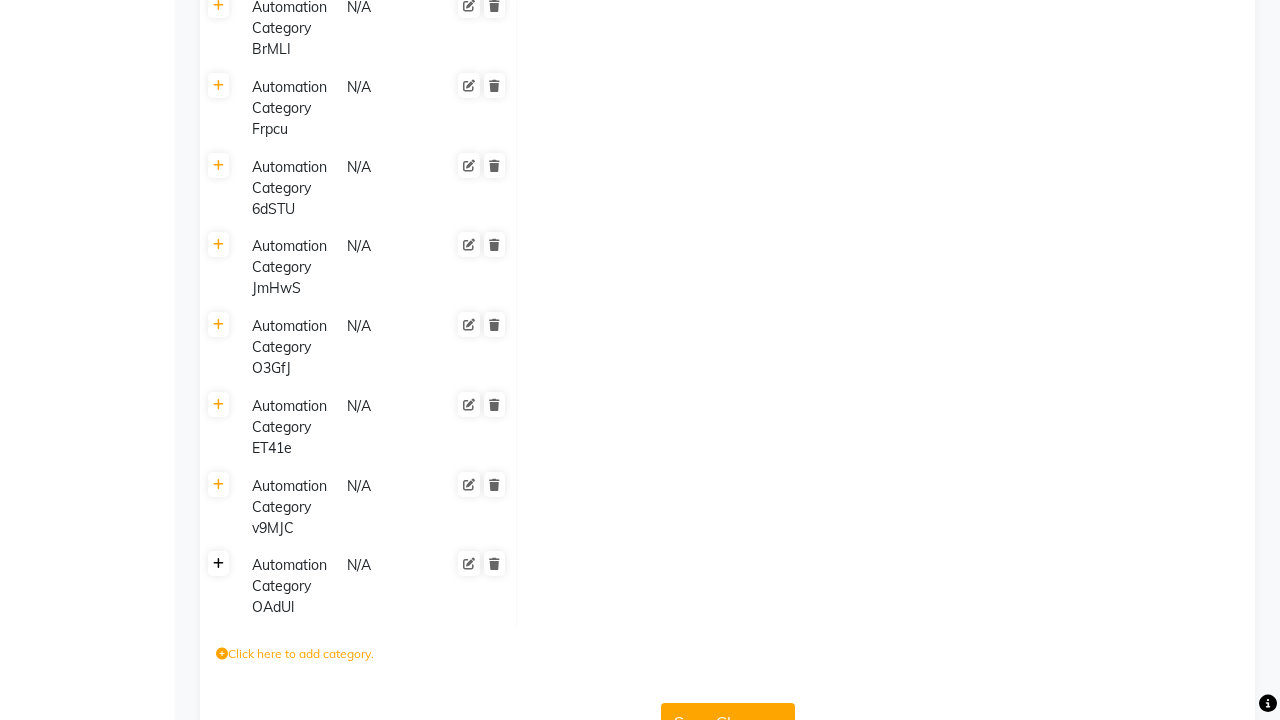 click 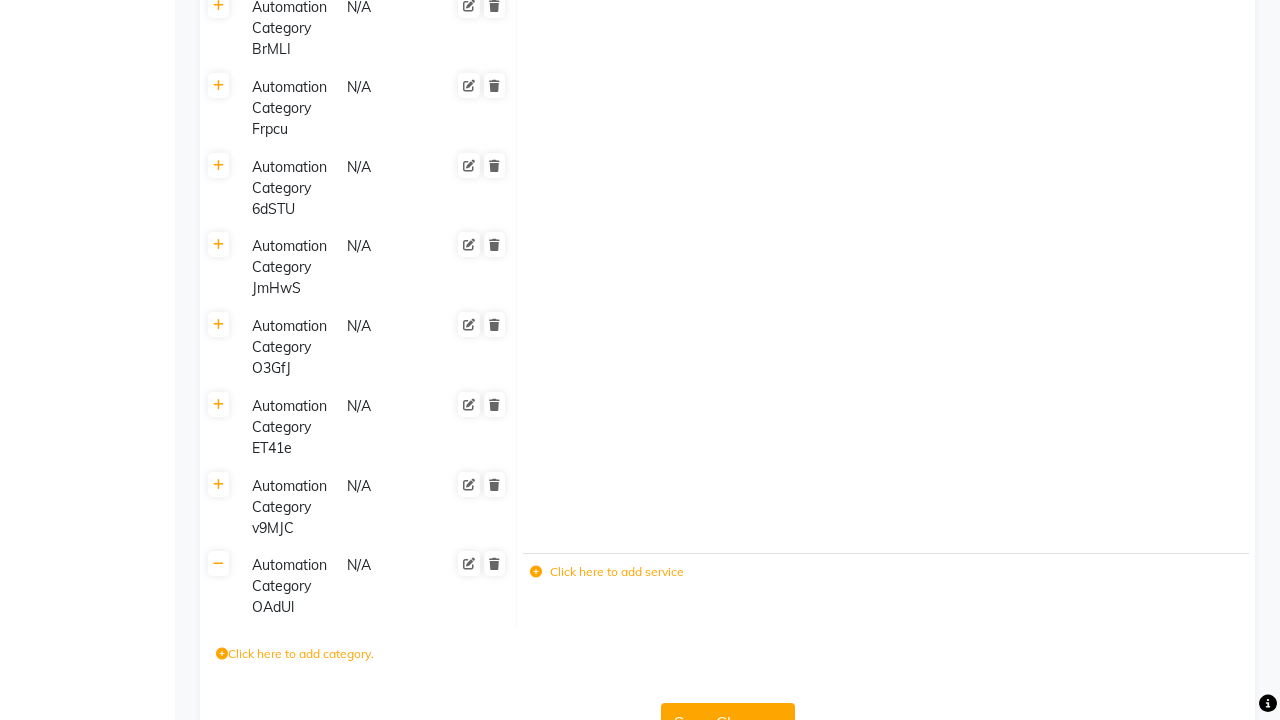 click 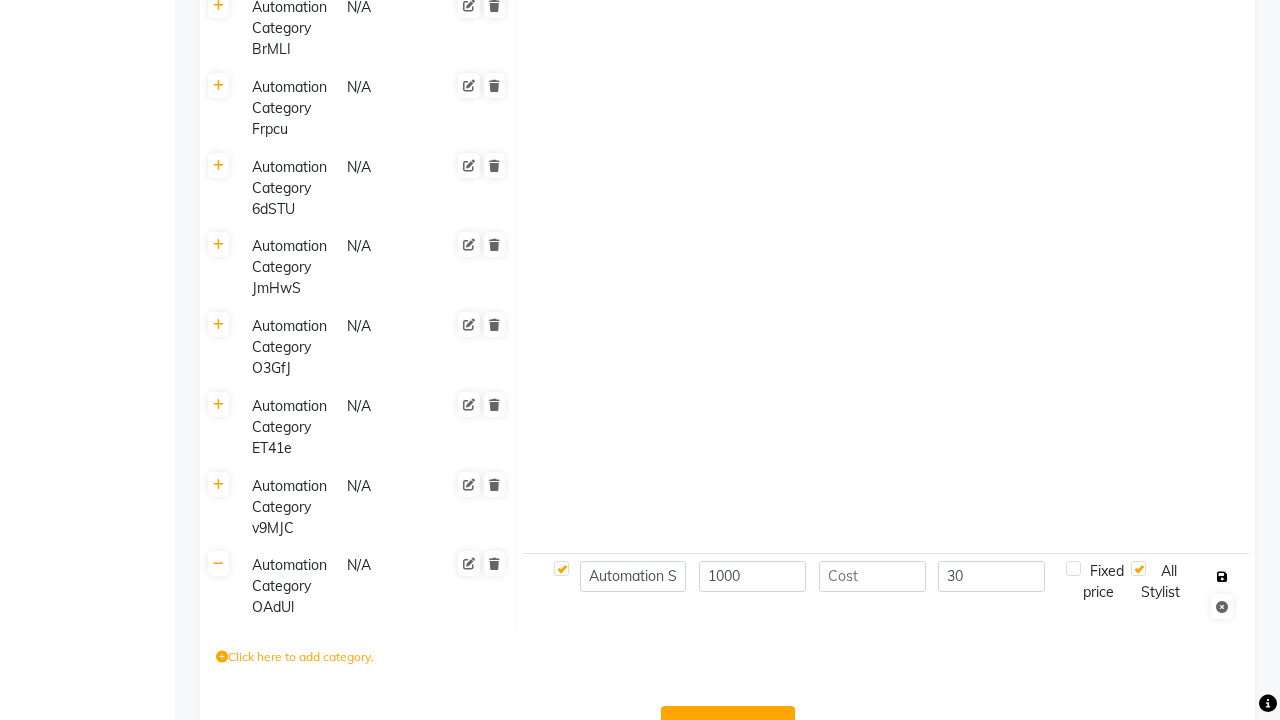 click at bounding box center [1222, 577] 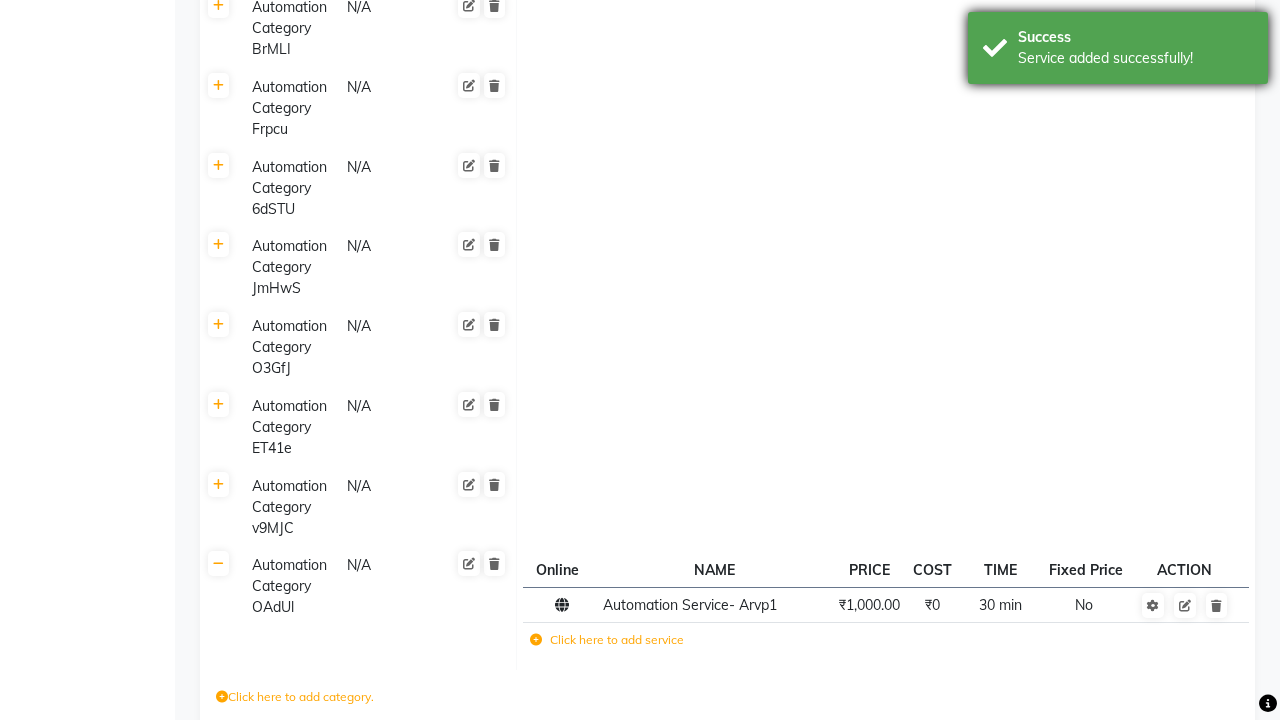click on "Service added successfully!" at bounding box center (1135, 58) 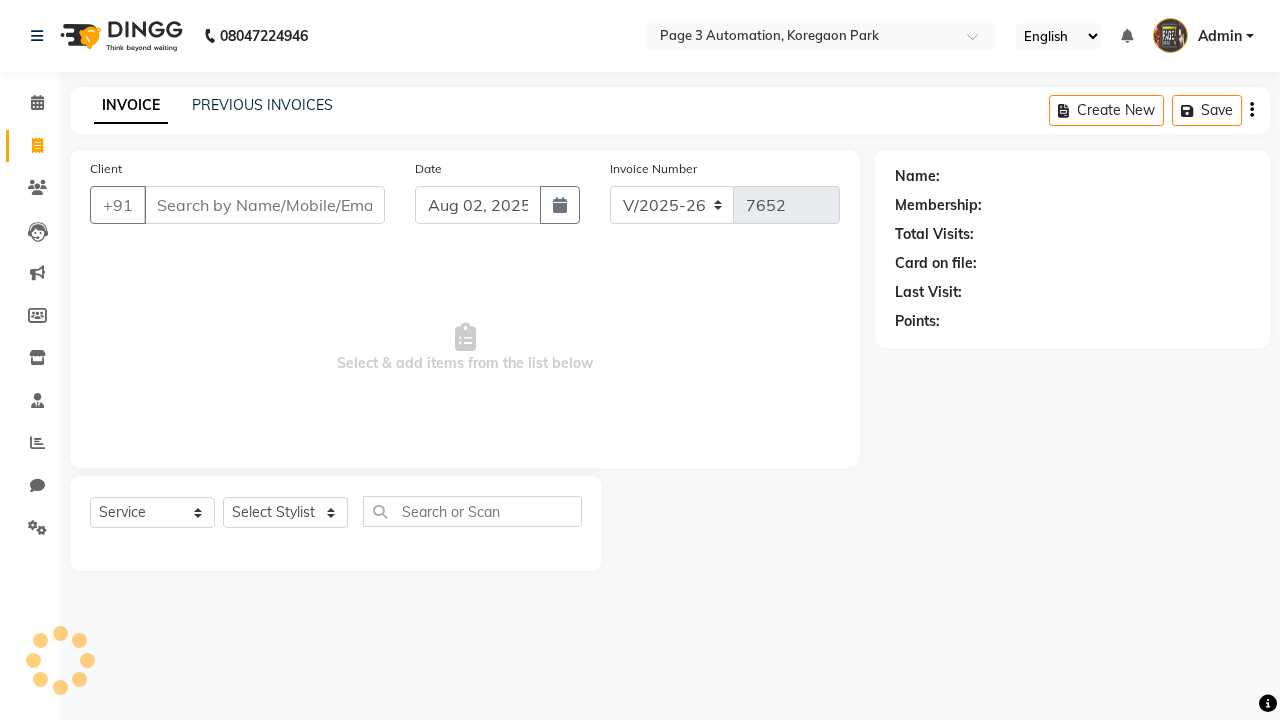 select on "2774" 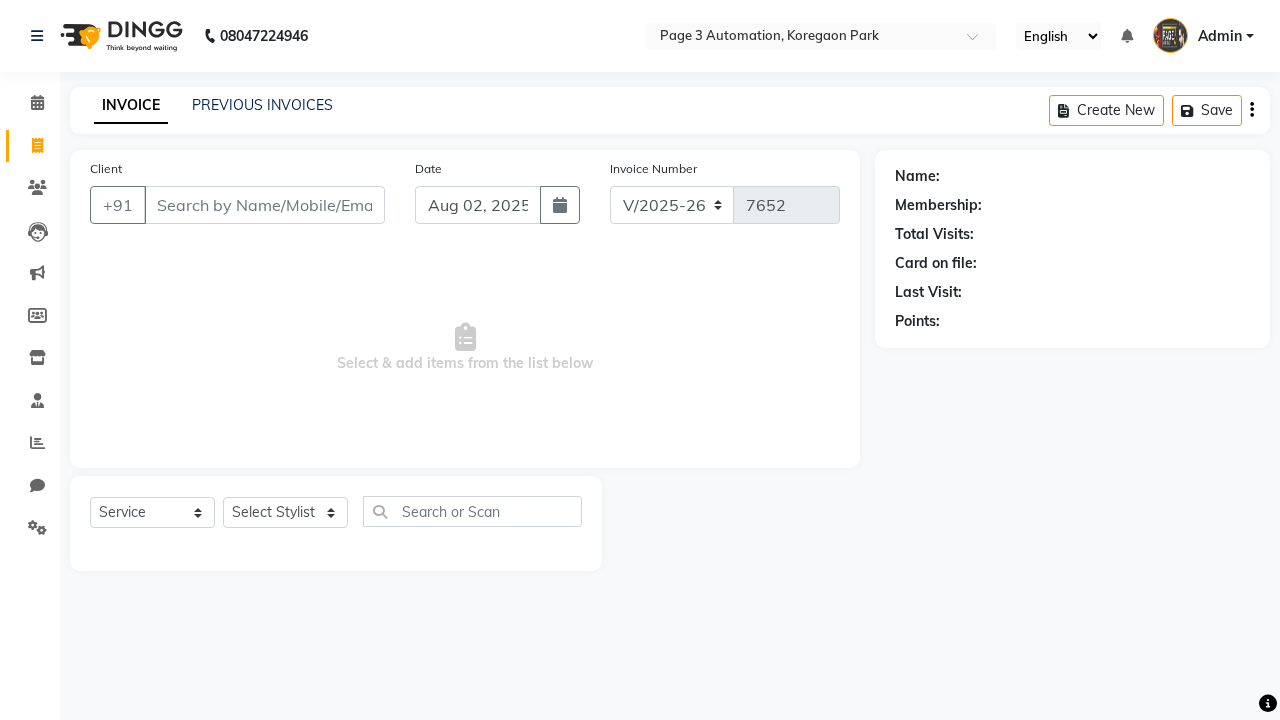 select on "711" 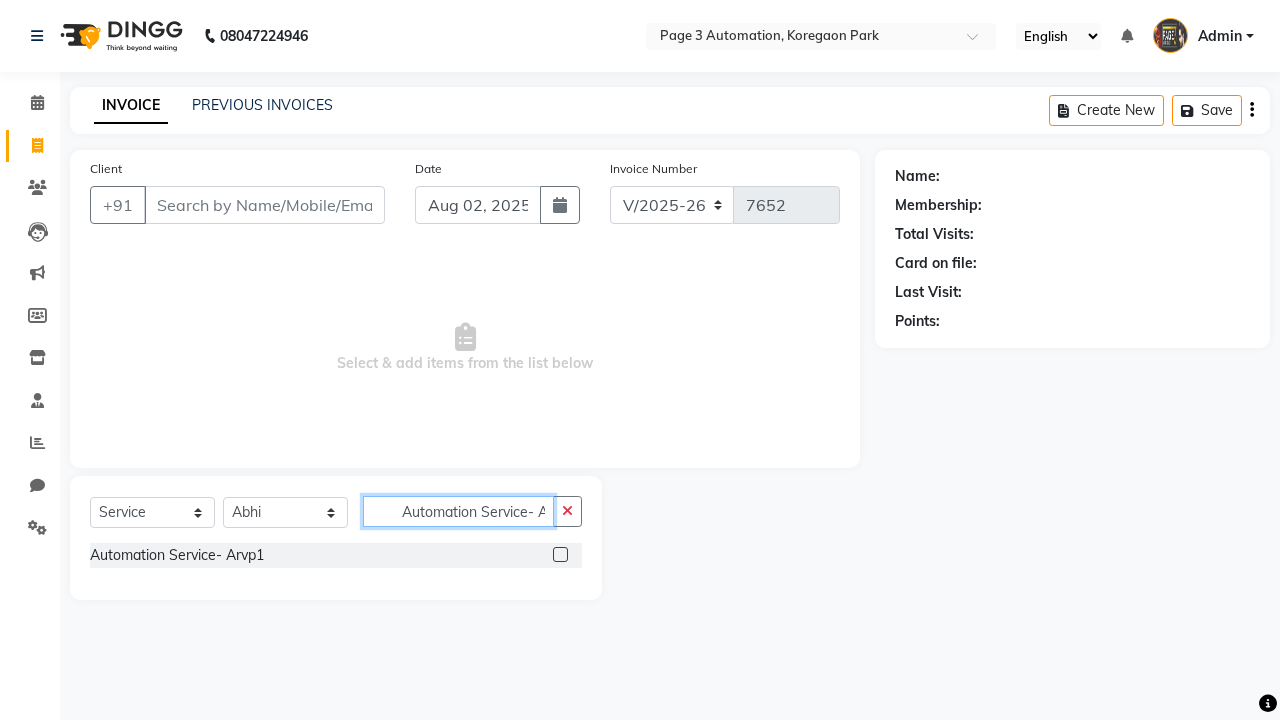 scroll, scrollTop: 0, scrollLeft: 3, axis: horizontal 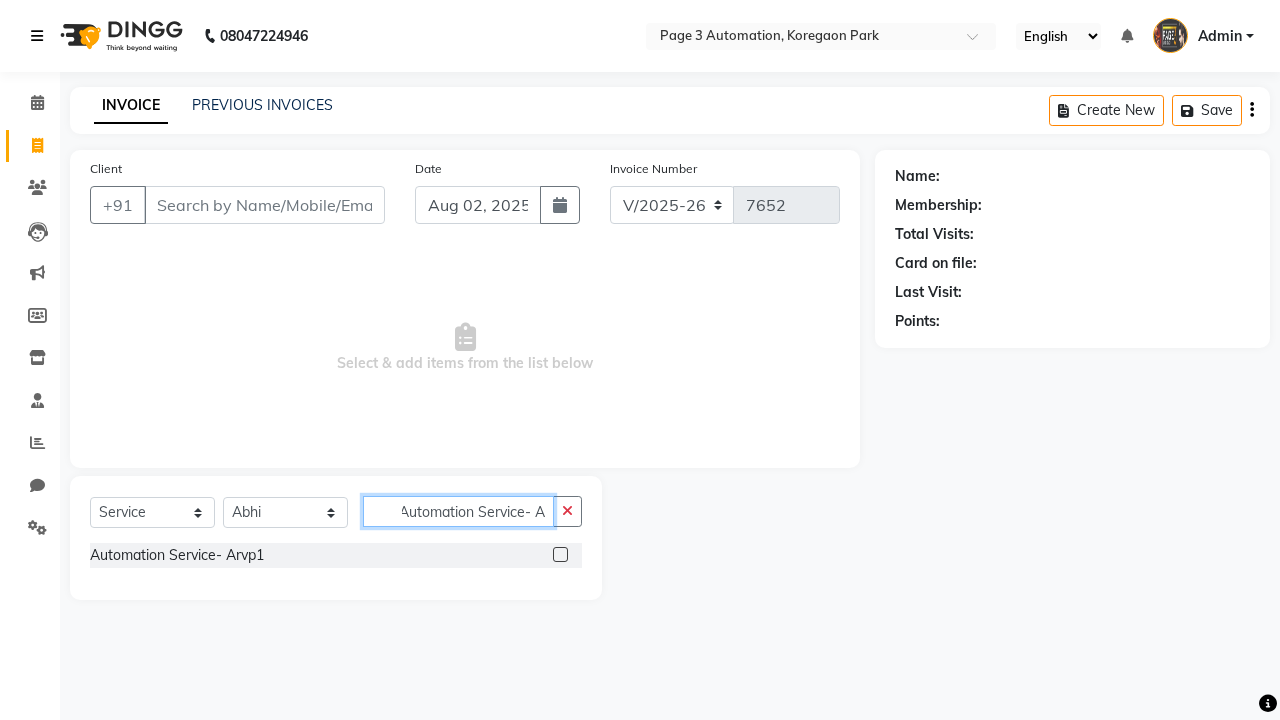 type on "Automation Service- Arvp1" 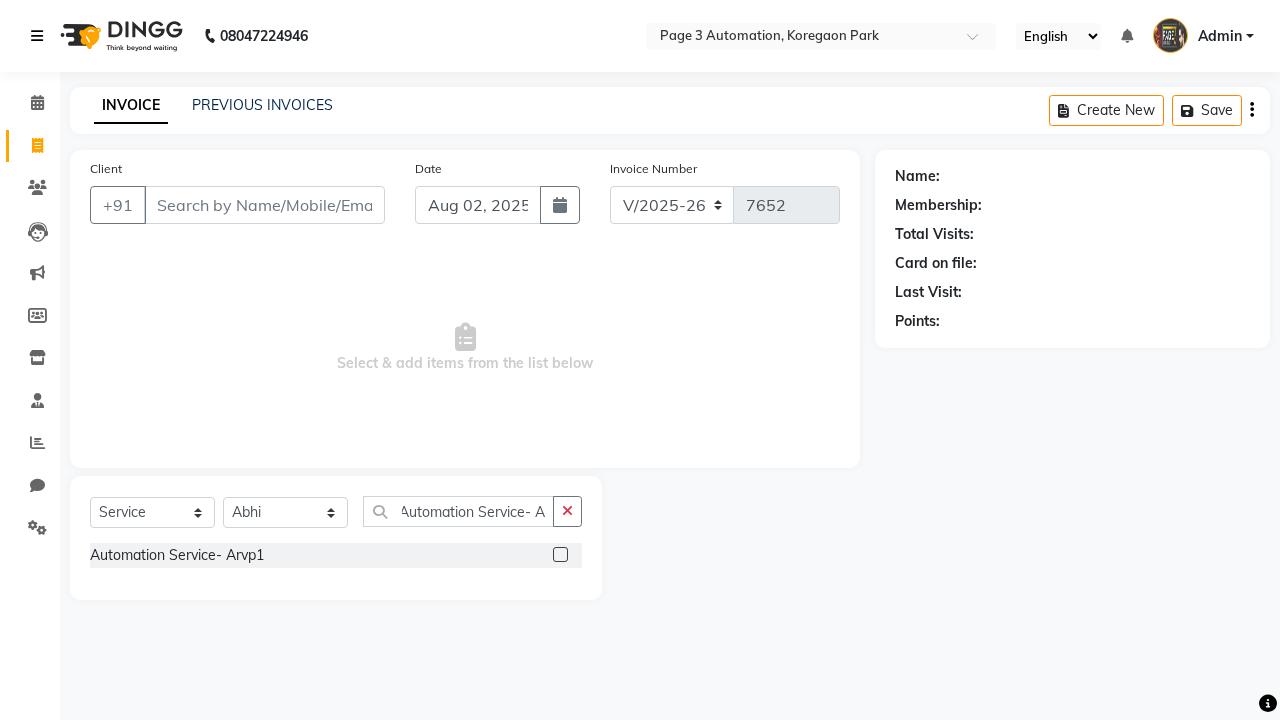 click at bounding box center (37, 36) 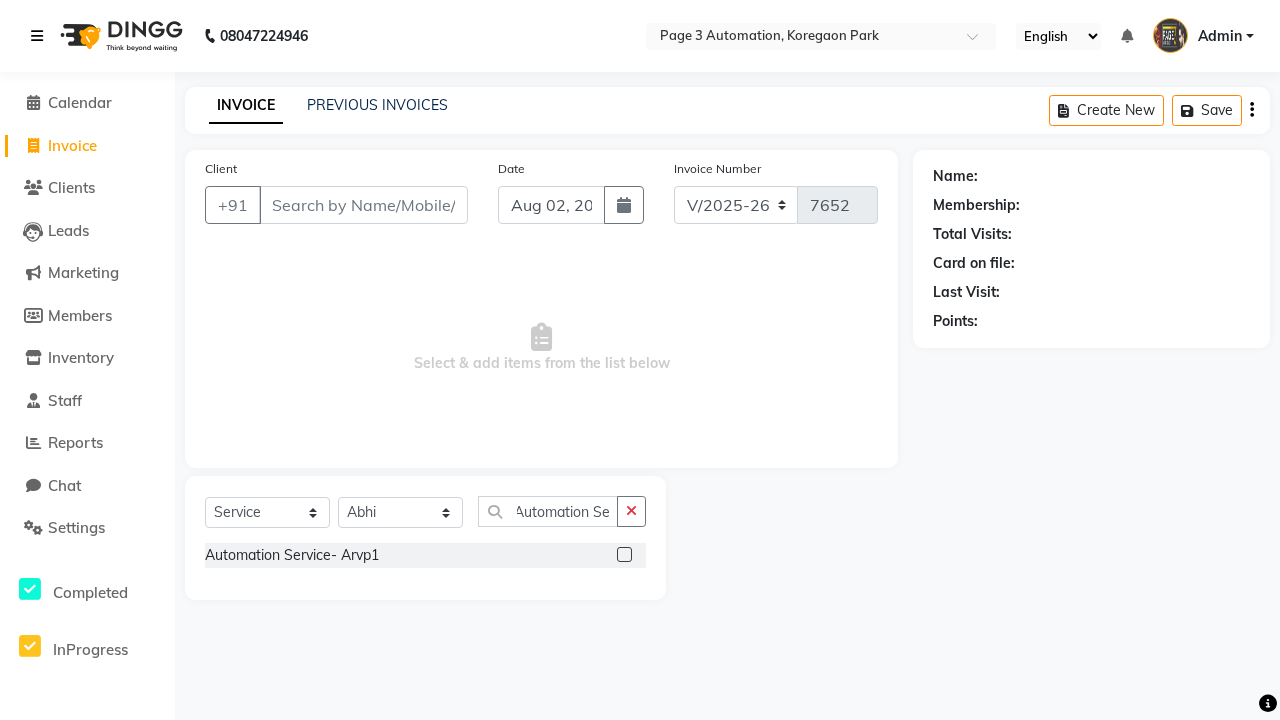 scroll, scrollTop: 0, scrollLeft: 0, axis: both 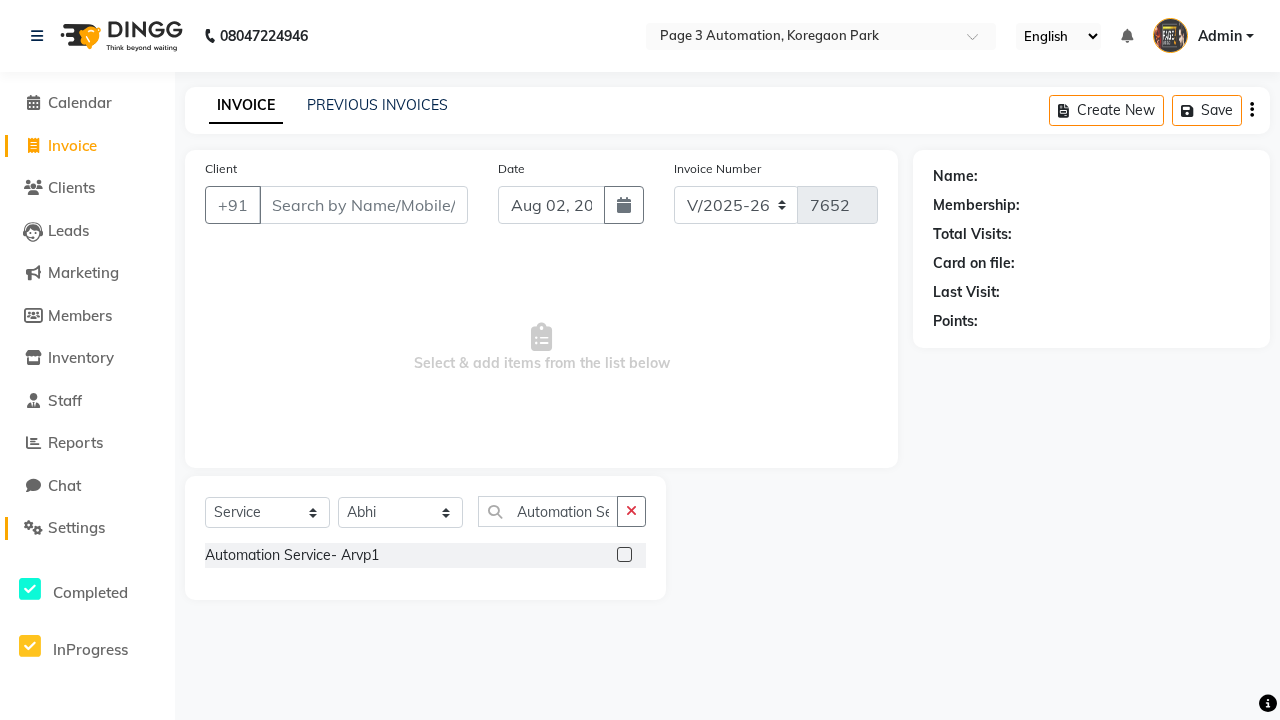 click on "Settings" 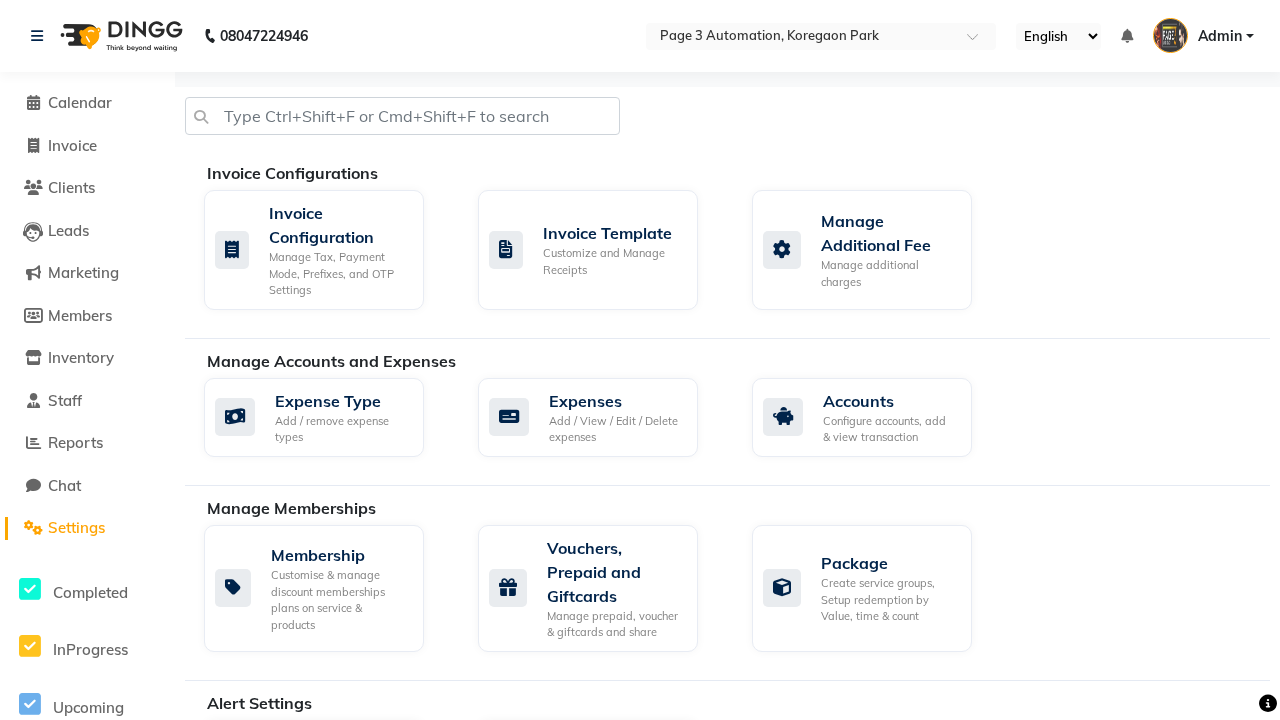 click on "Services" 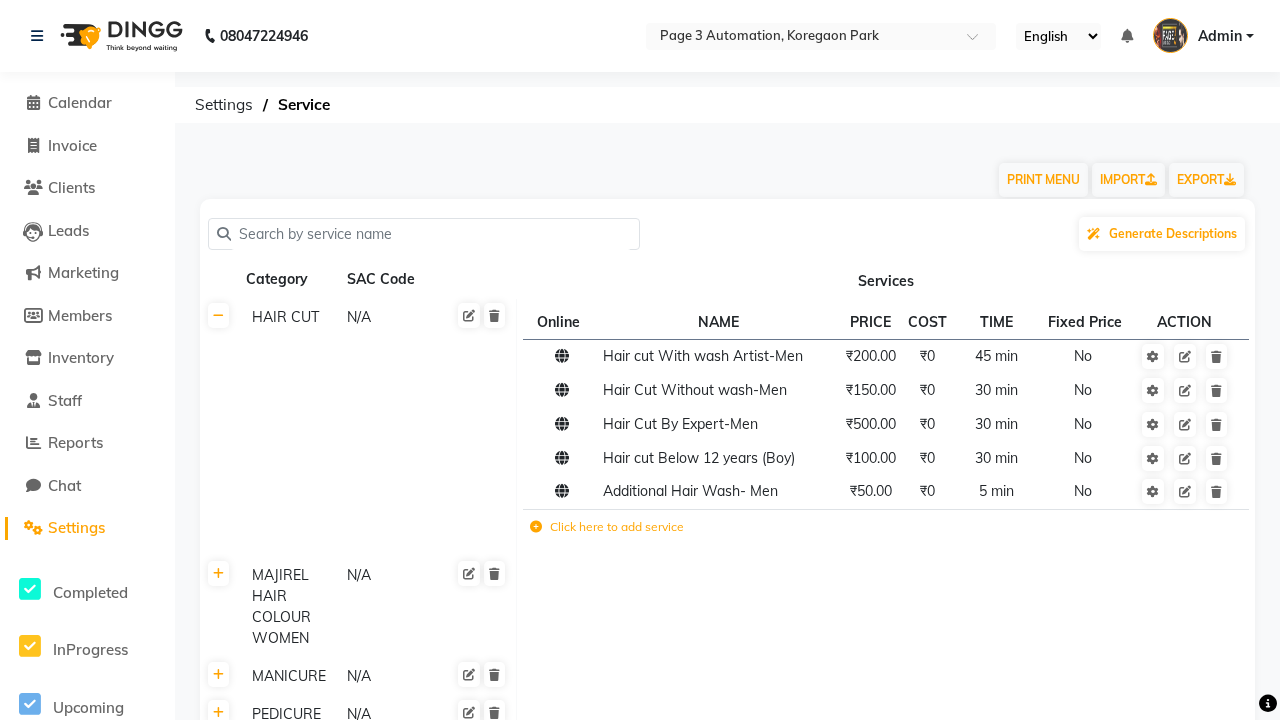 click 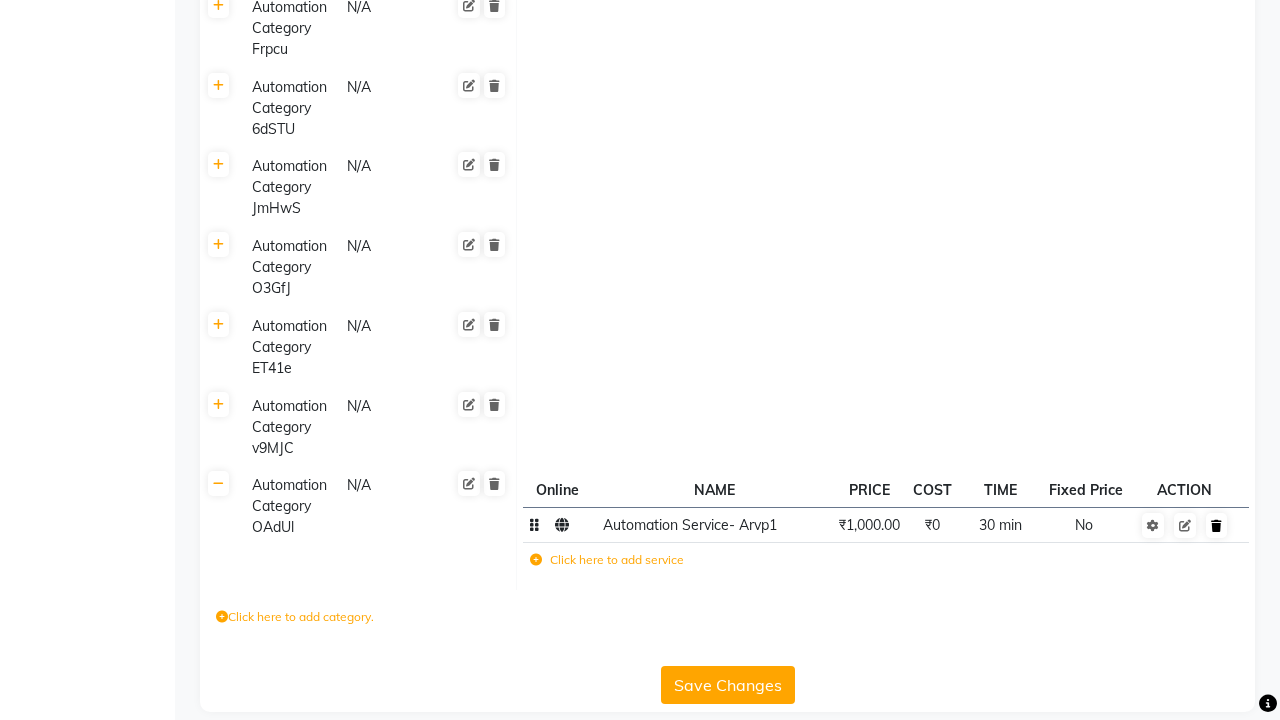 click 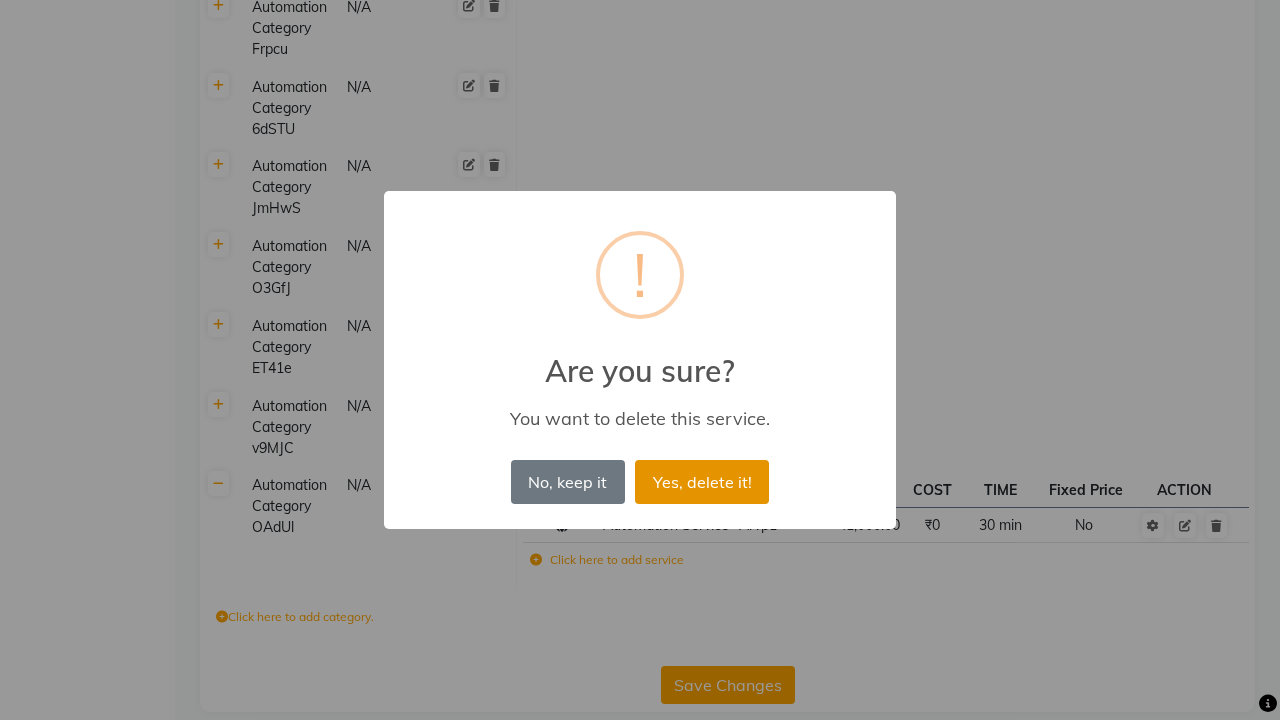 click on "Yes, delete it!" at bounding box center [702, 482] 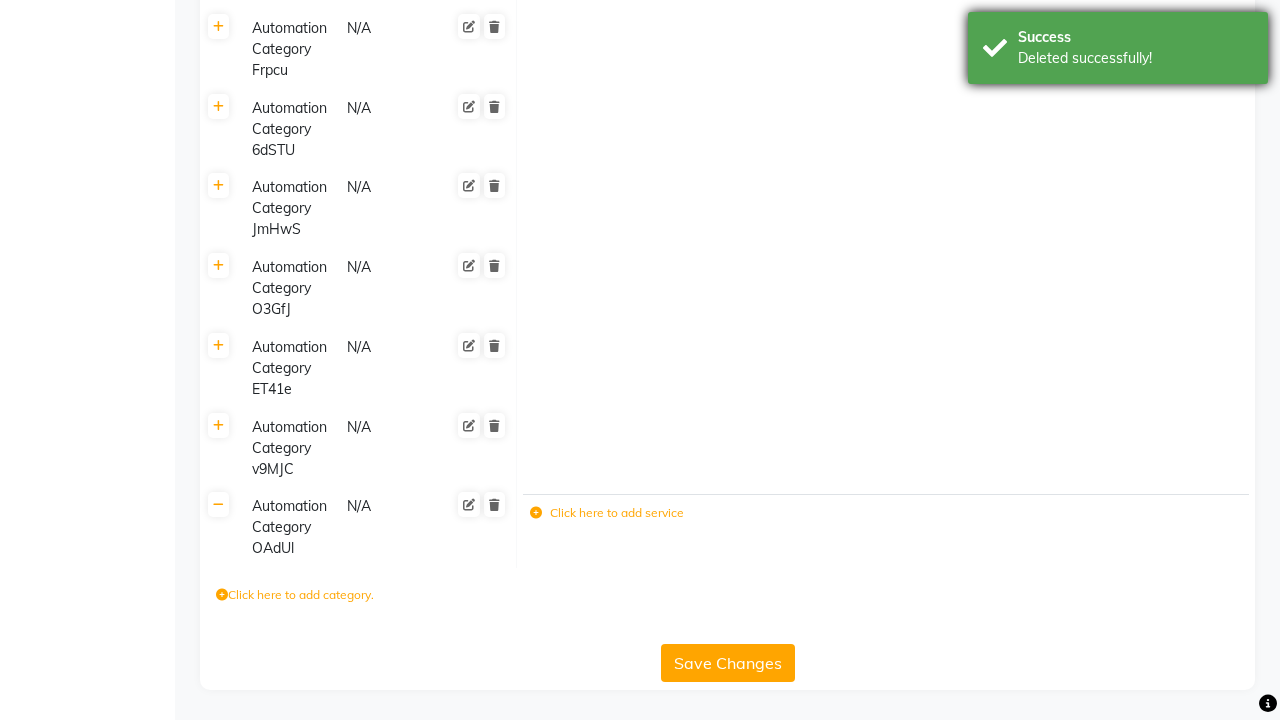 click on "Deleted successfully!" at bounding box center (1135, 58) 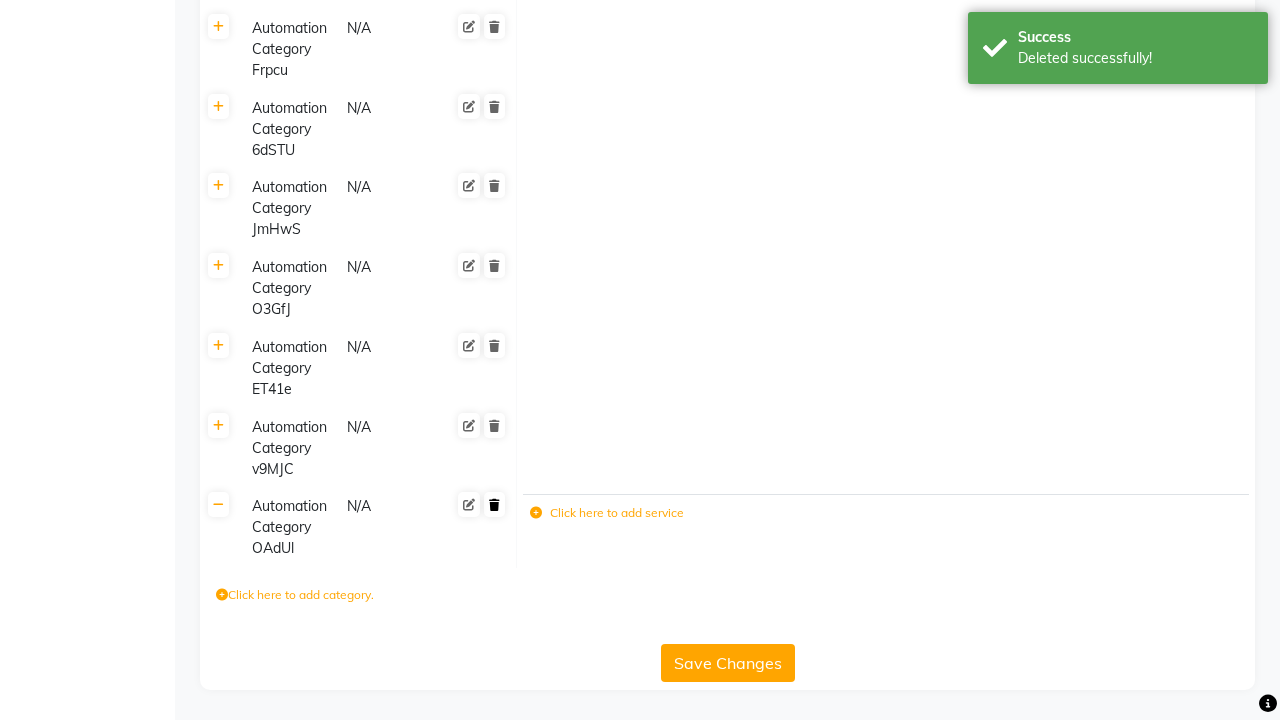 click 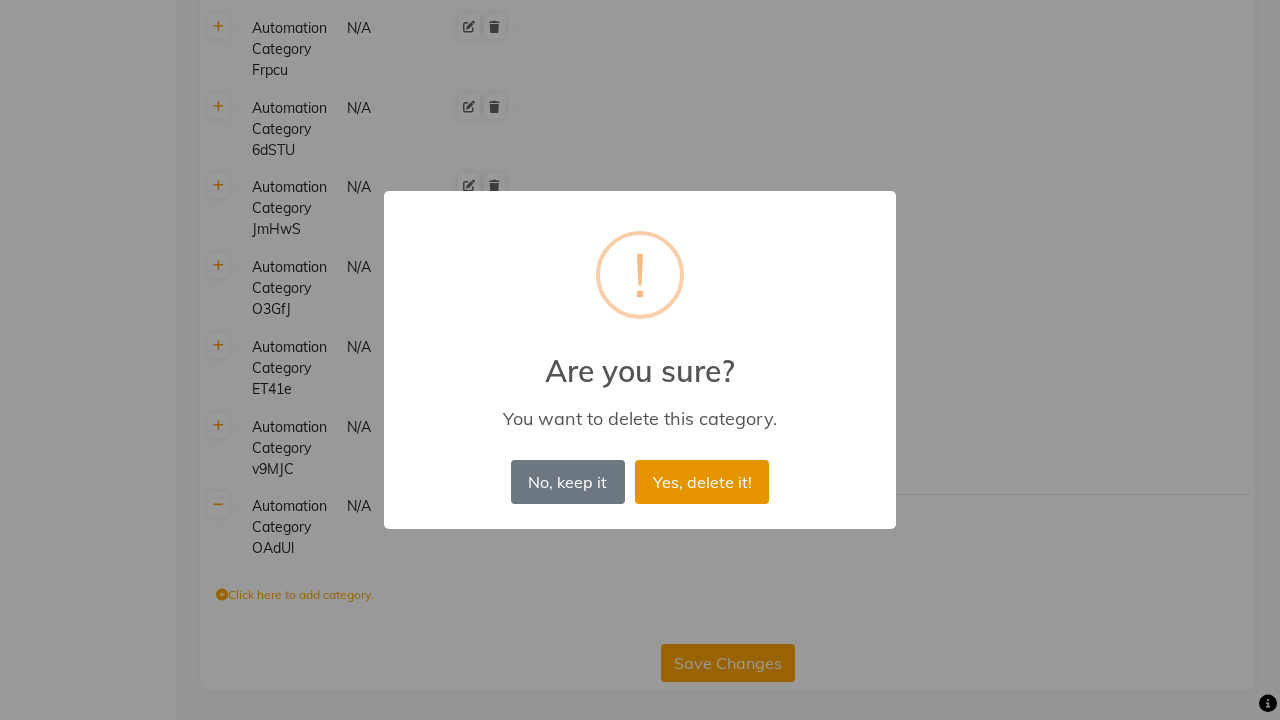 click on "Yes, delete it!" at bounding box center [702, 482] 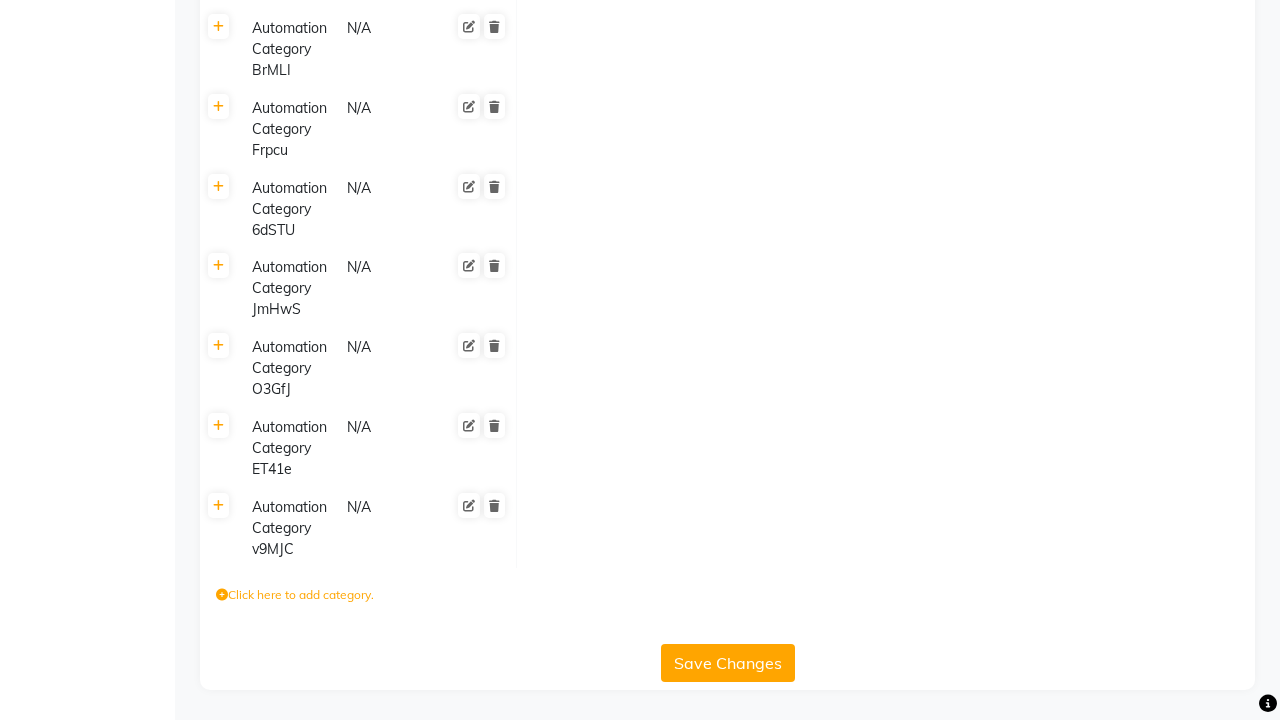 scroll, scrollTop: 9554, scrollLeft: 0, axis: vertical 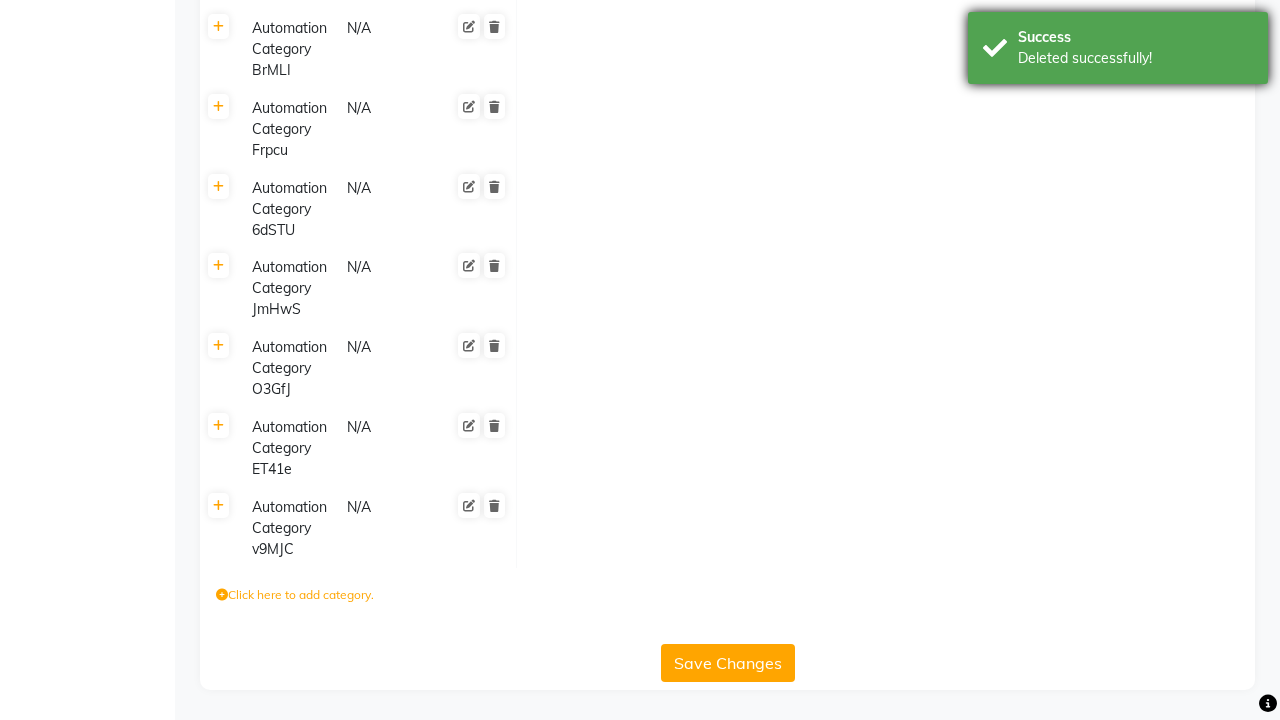 click on "Deleted successfully!" at bounding box center (1135, 58) 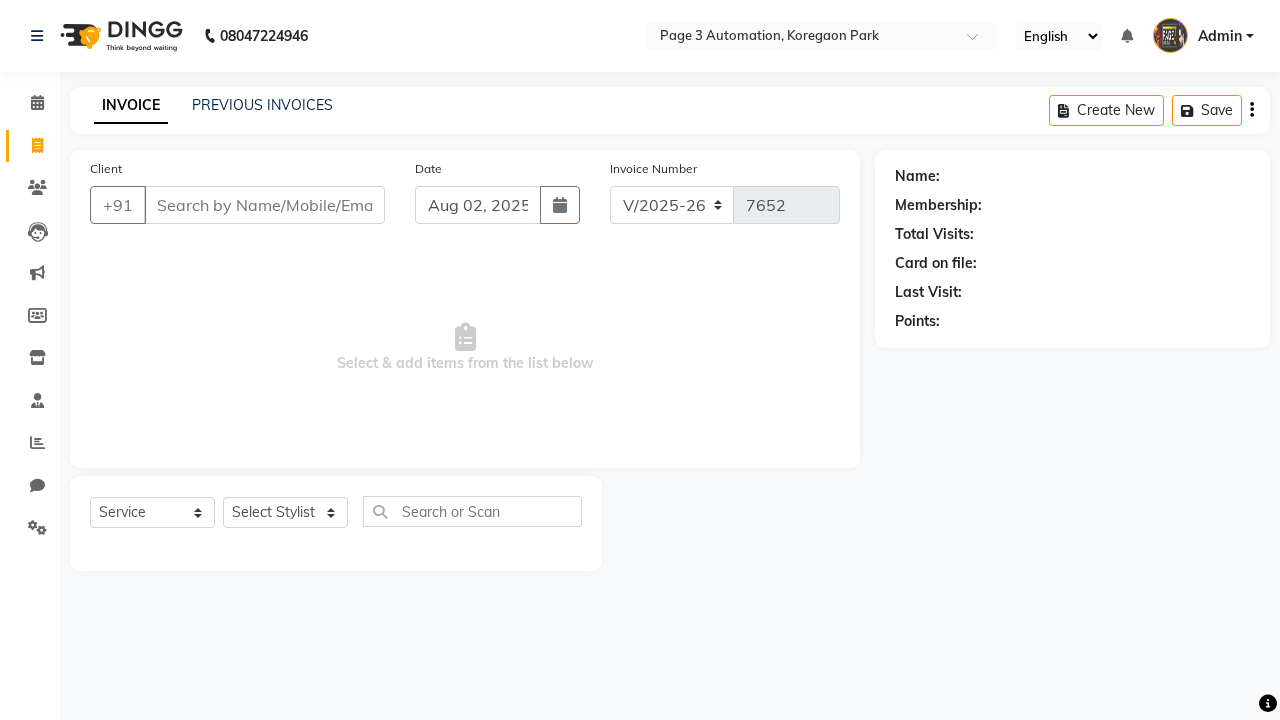 select on "2774" 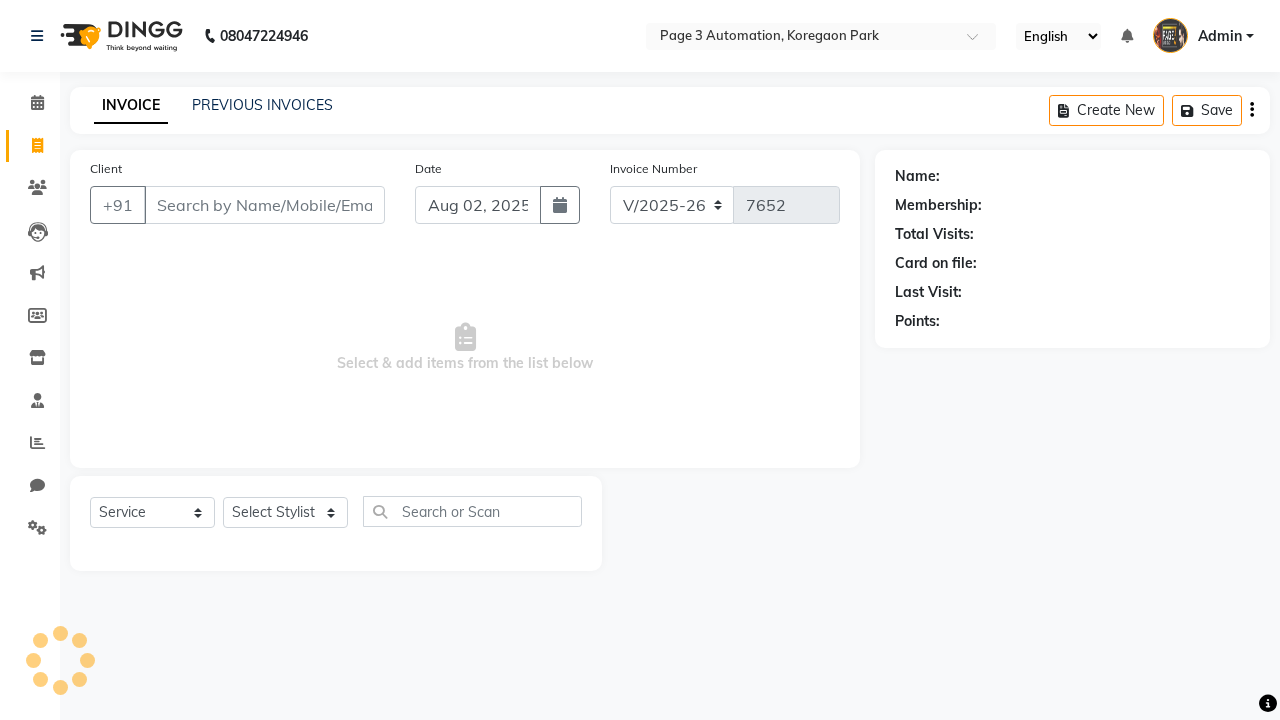 select on "711" 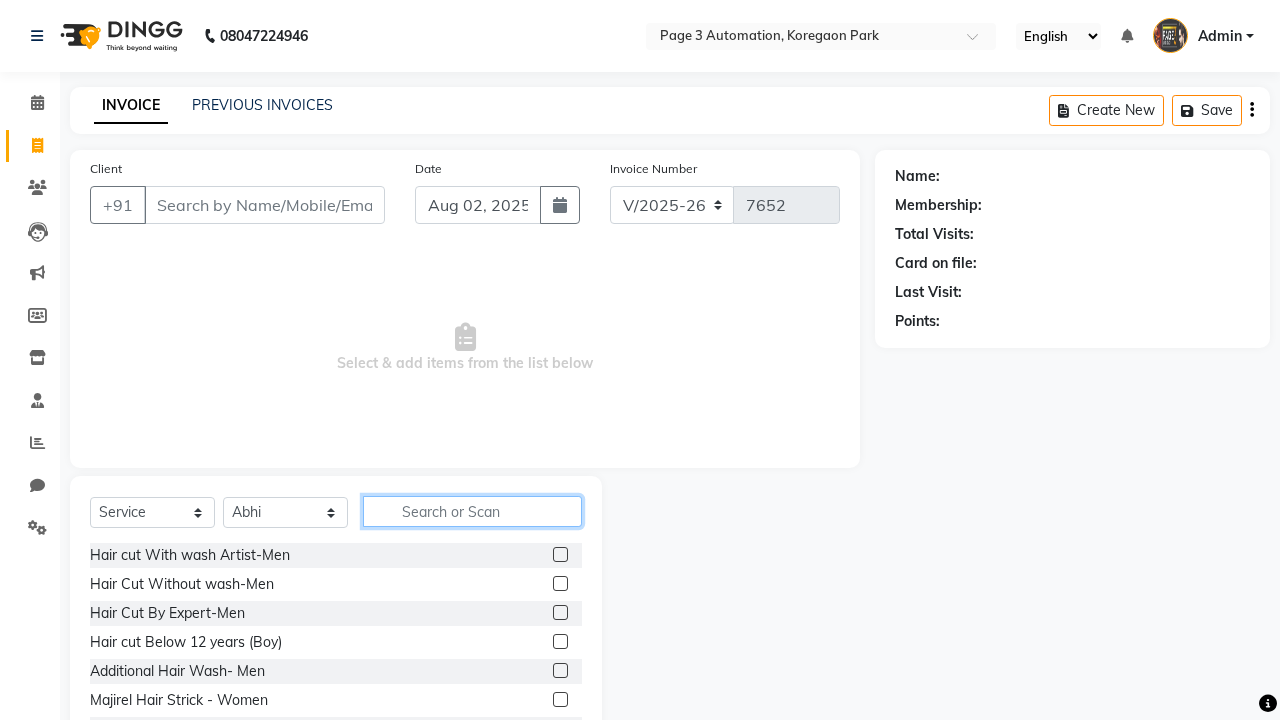 type on "Automation Service- Arvp1" 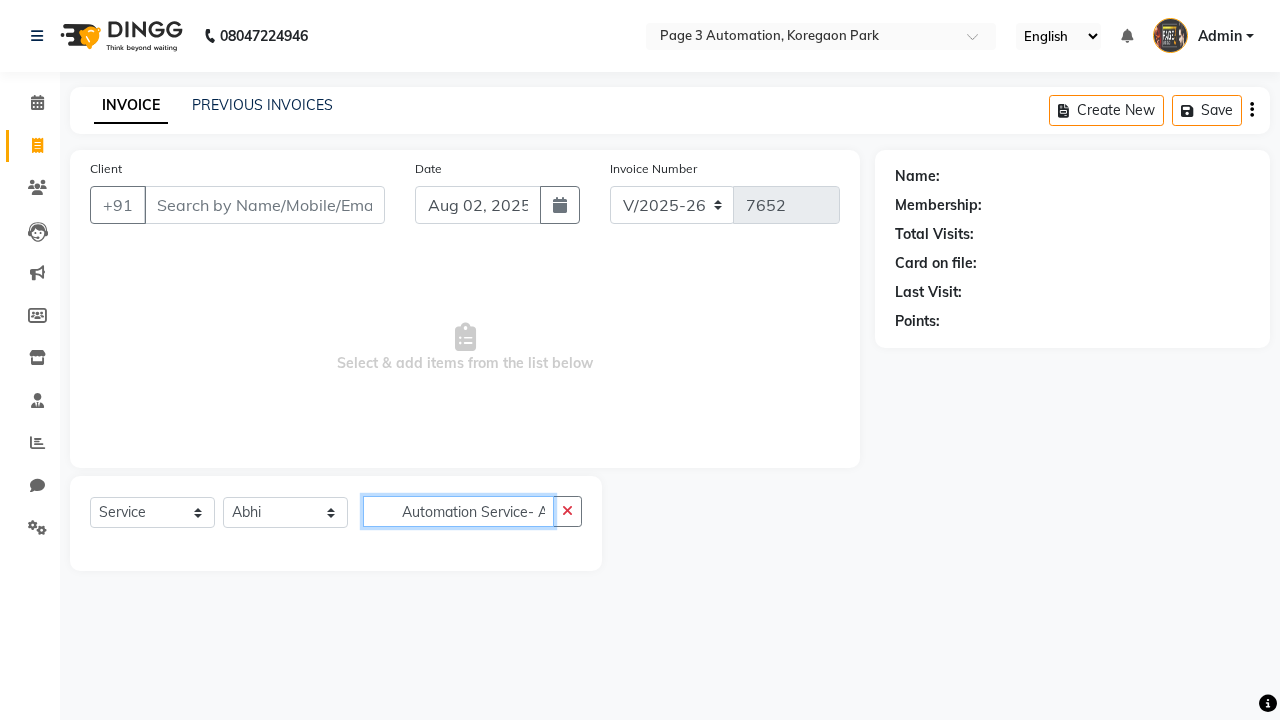 scroll, scrollTop: 0, scrollLeft: 3, axis: horizontal 